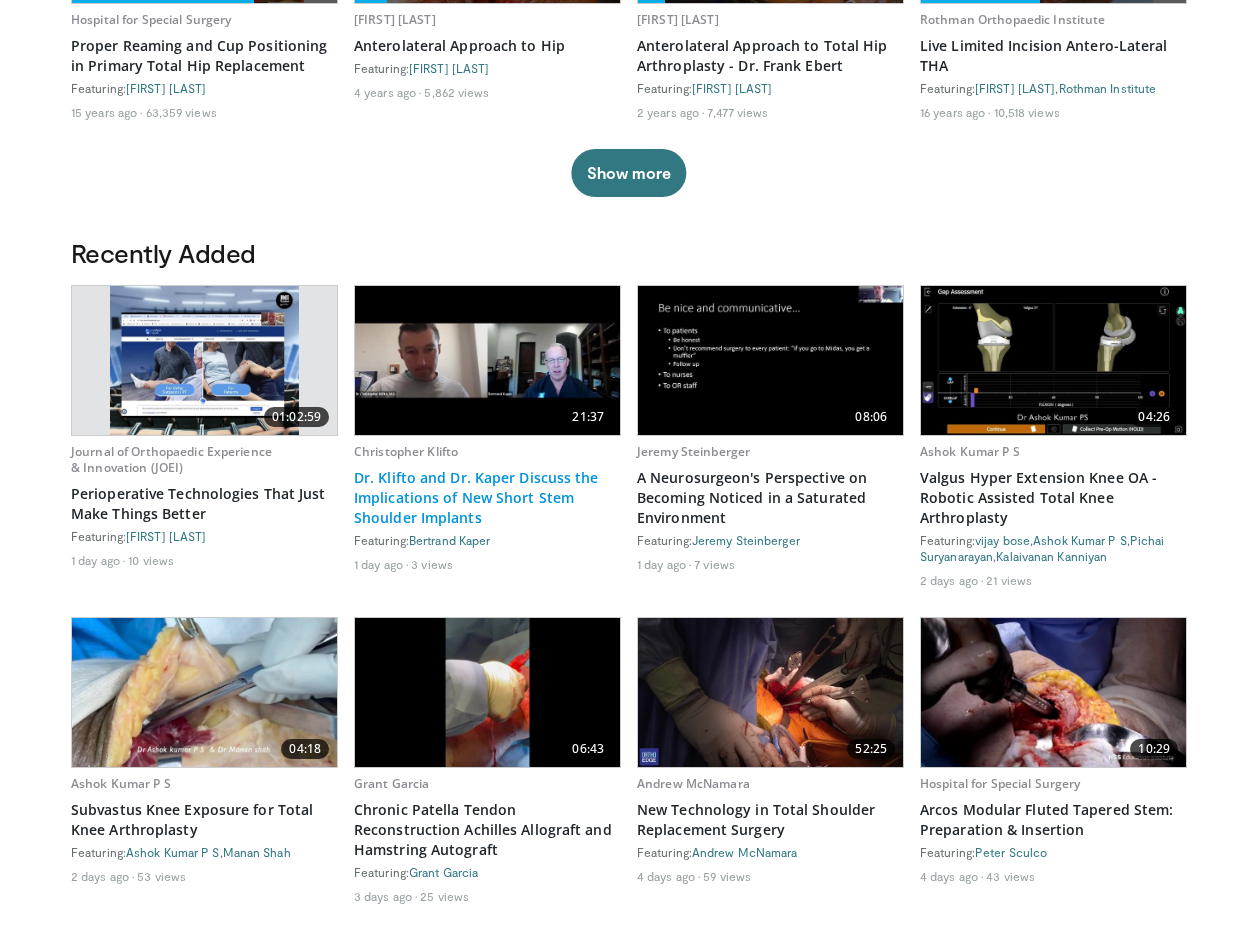 scroll, scrollTop: 818, scrollLeft: 0, axis: vertical 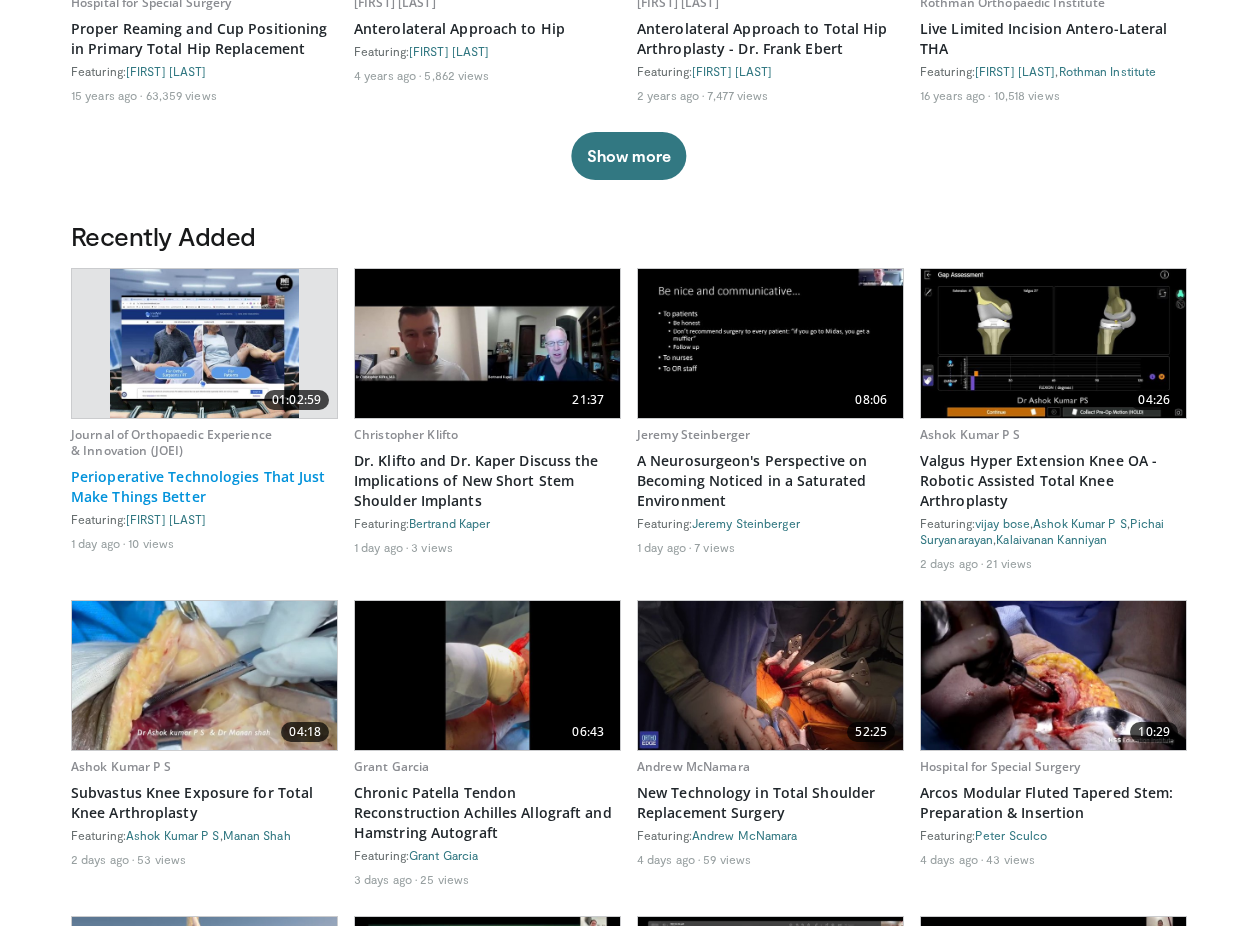 click on "Perioperative Technologies That Just Make Things Better" at bounding box center [204, 487] 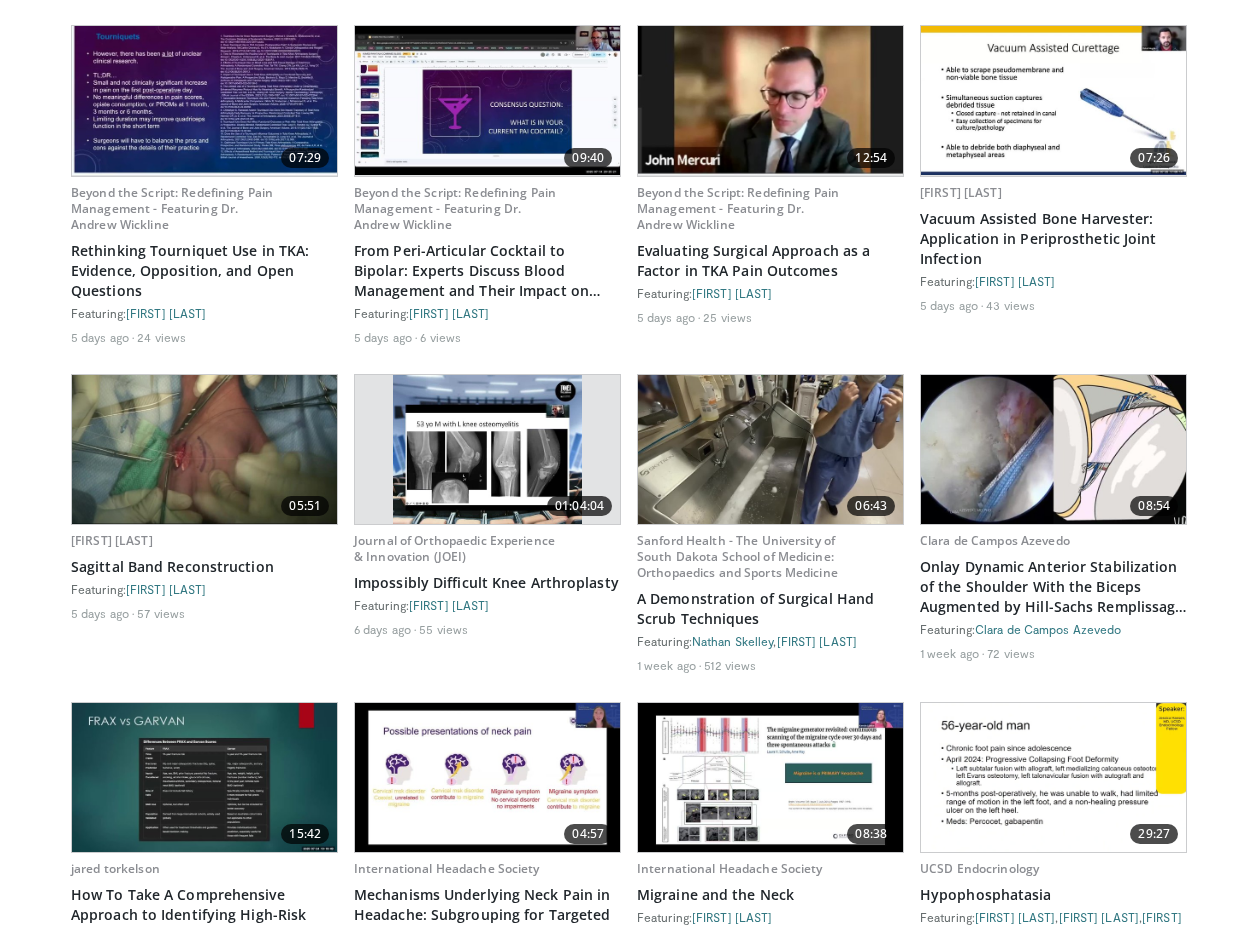scroll, scrollTop: 2789, scrollLeft: 0, axis: vertical 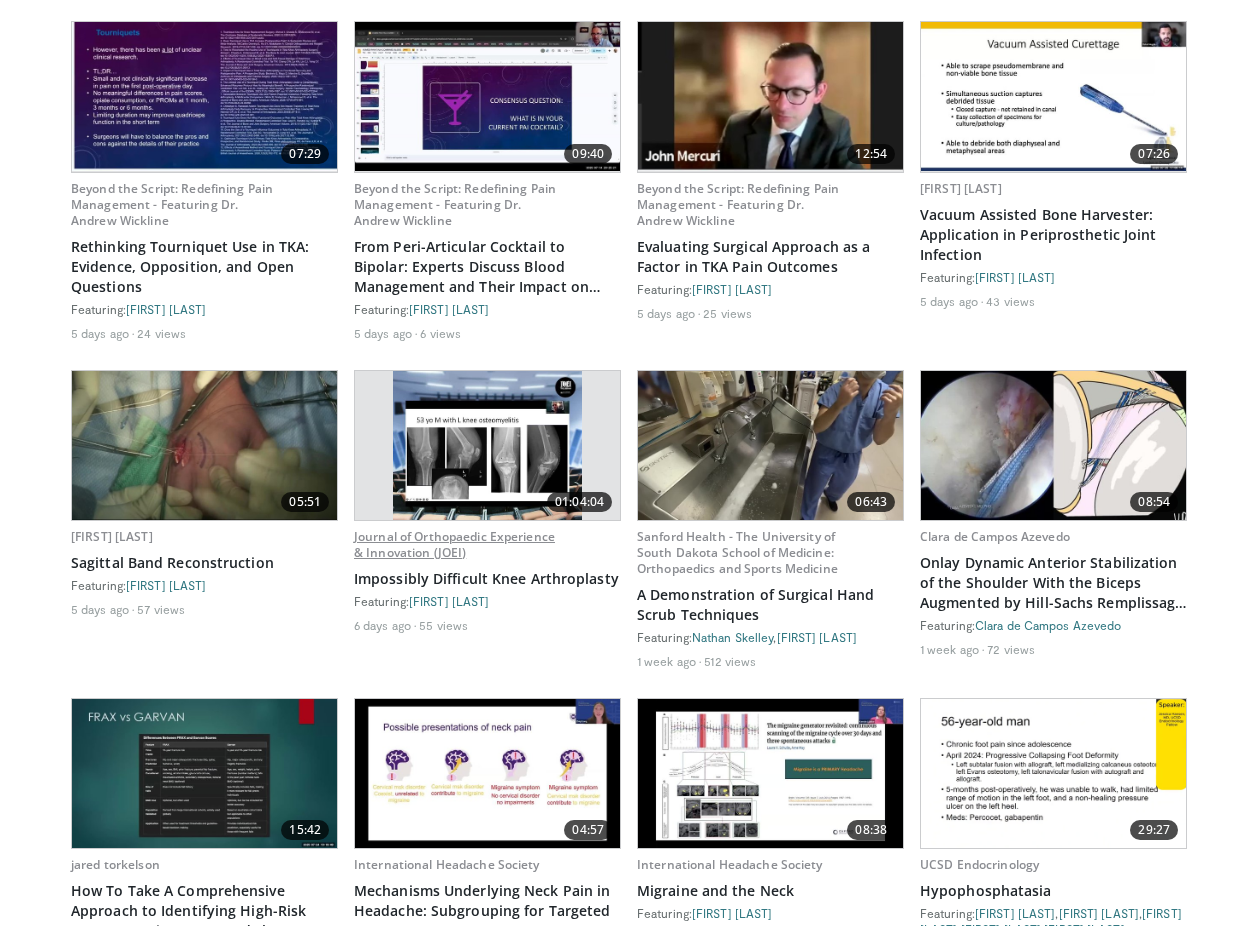 click on "Journal of Orthopaedic Experience & Innovation (JOEI)" at bounding box center (454, 544) 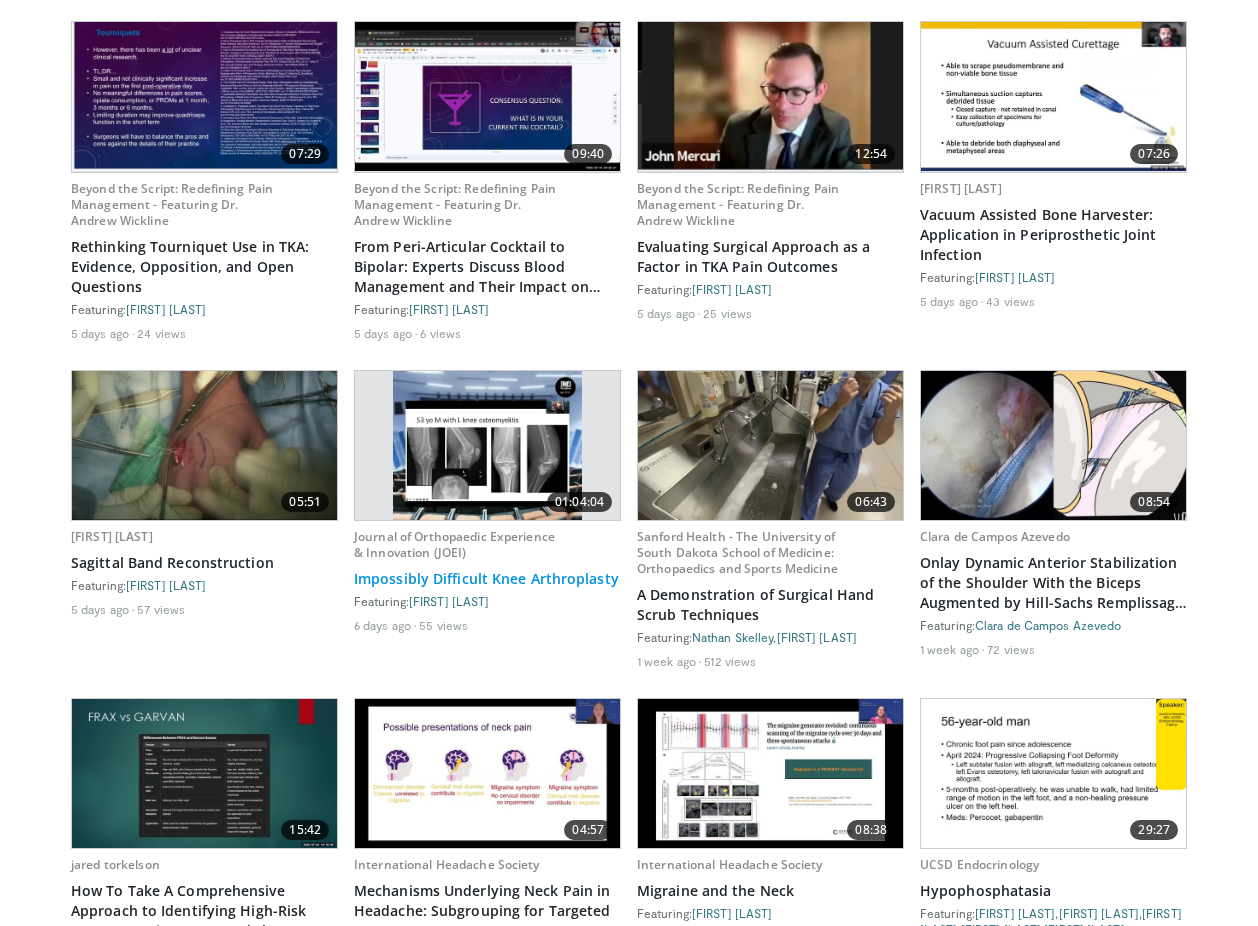 click on "Impossibly Difficult Knee Arthroplasty" at bounding box center (487, 579) 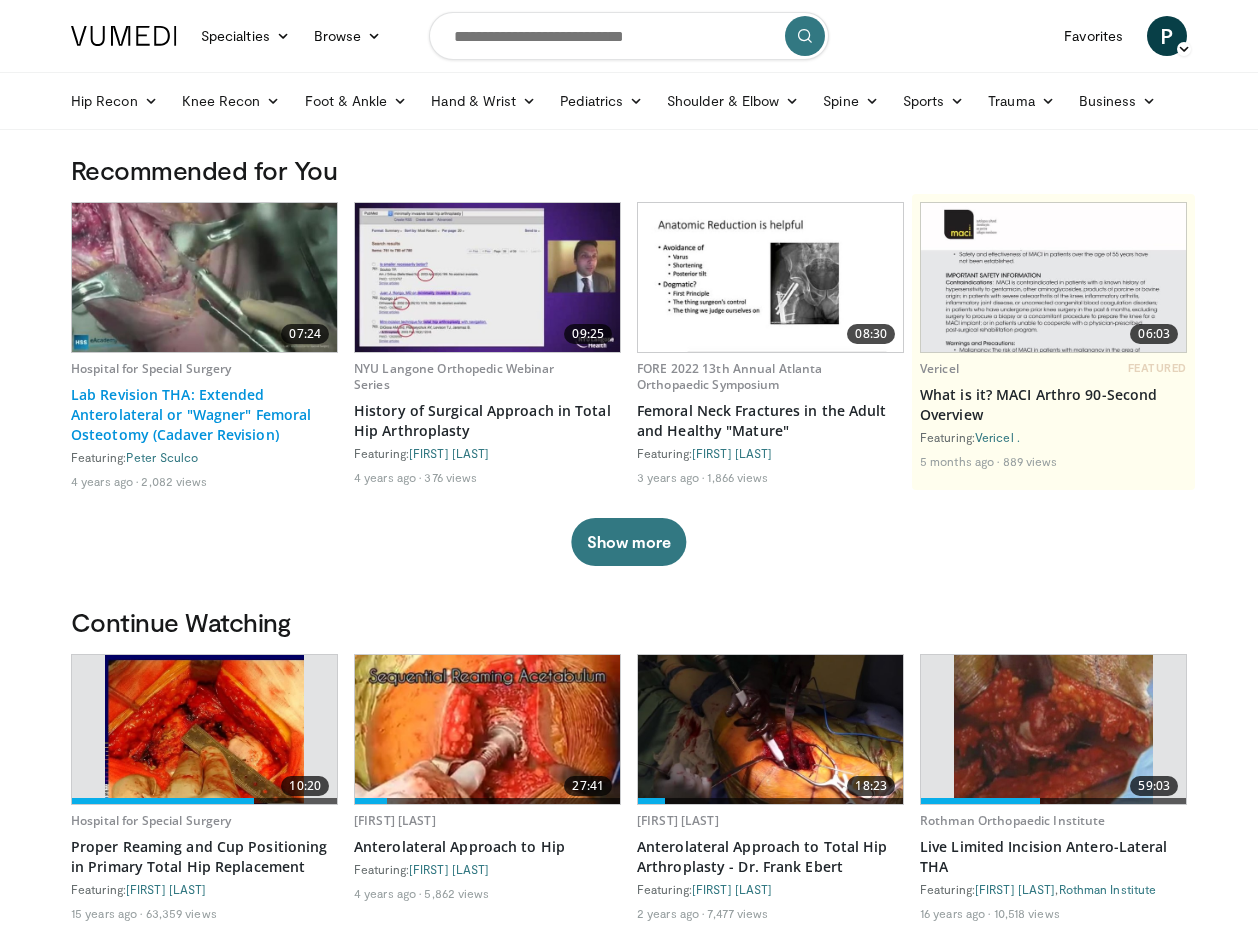 scroll, scrollTop: 0, scrollLeft: 0, axis: both 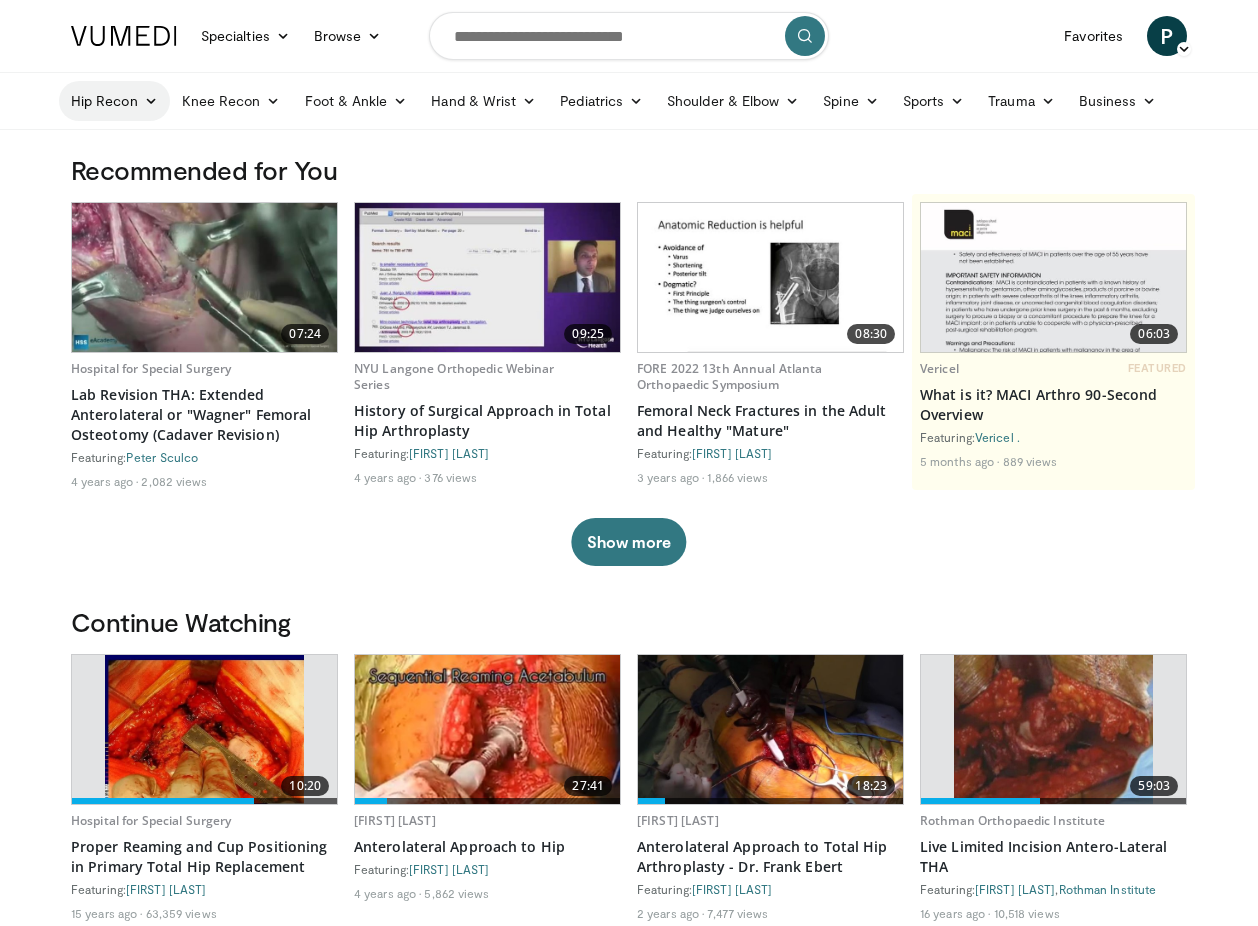 click on "Hip Recon" at bounding box center [114, 101] 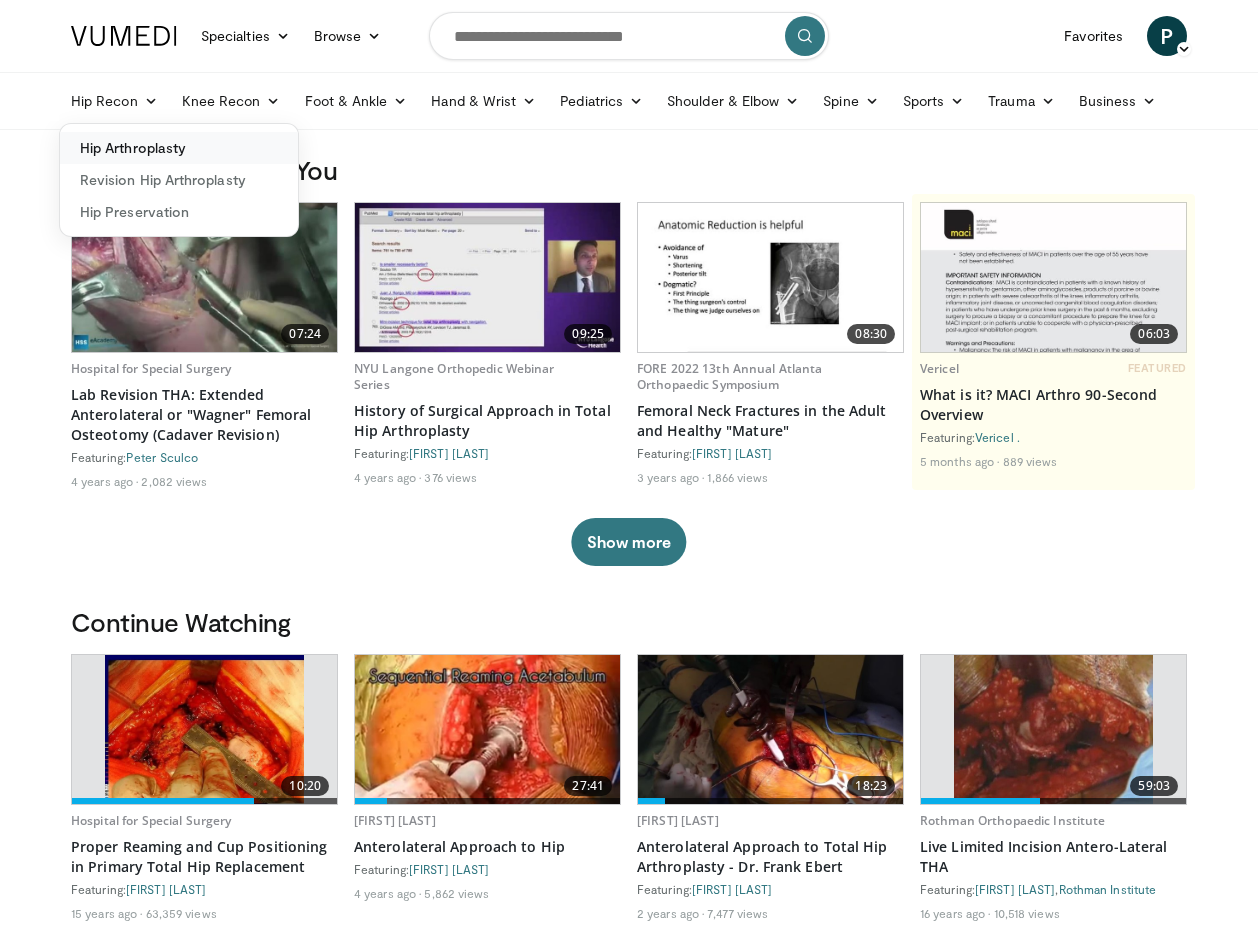 click on "Hip Arthroplasty" at bounding box center (179, 148) 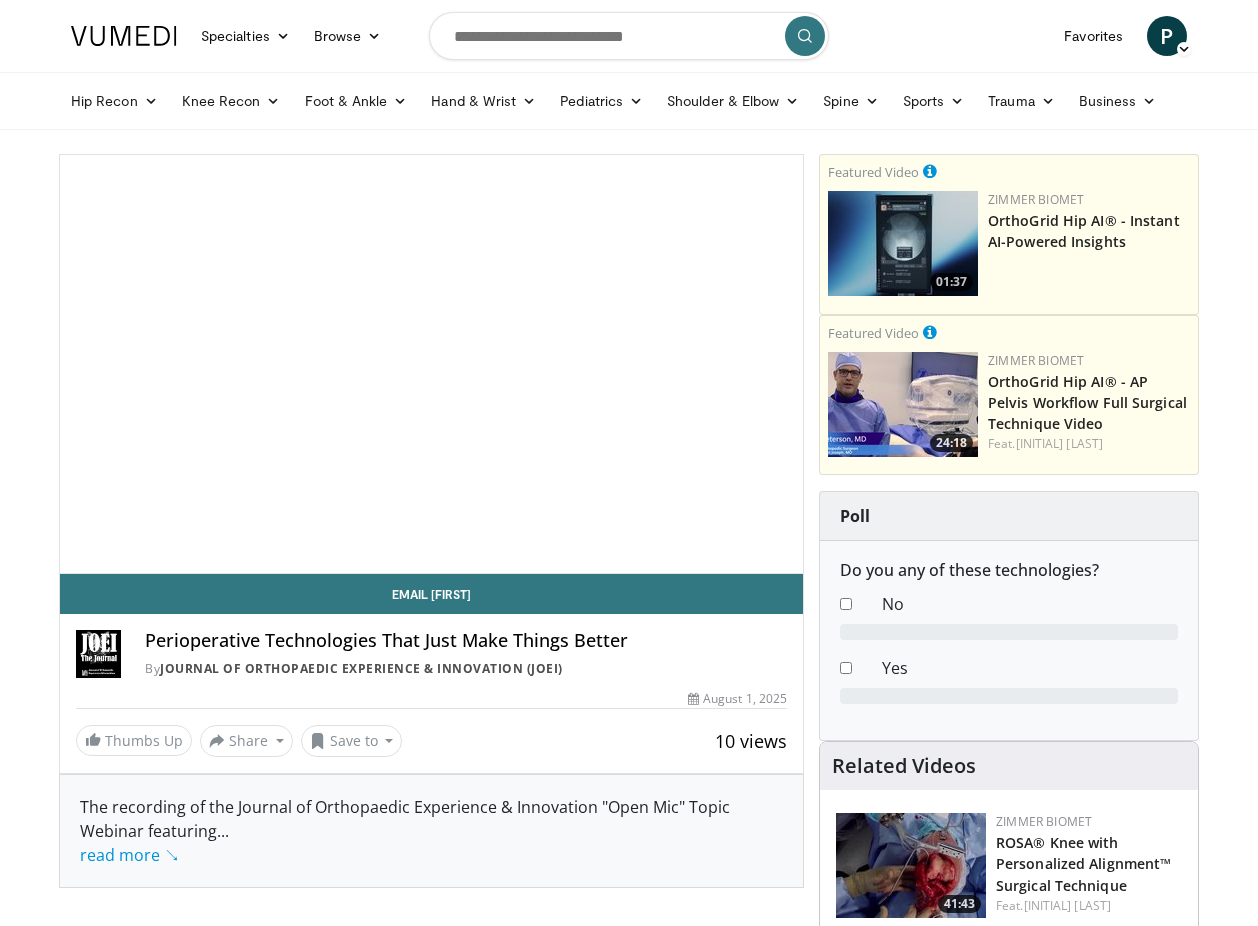 scroll, scrollTop: 0, scrollLeft: 0, axis: both 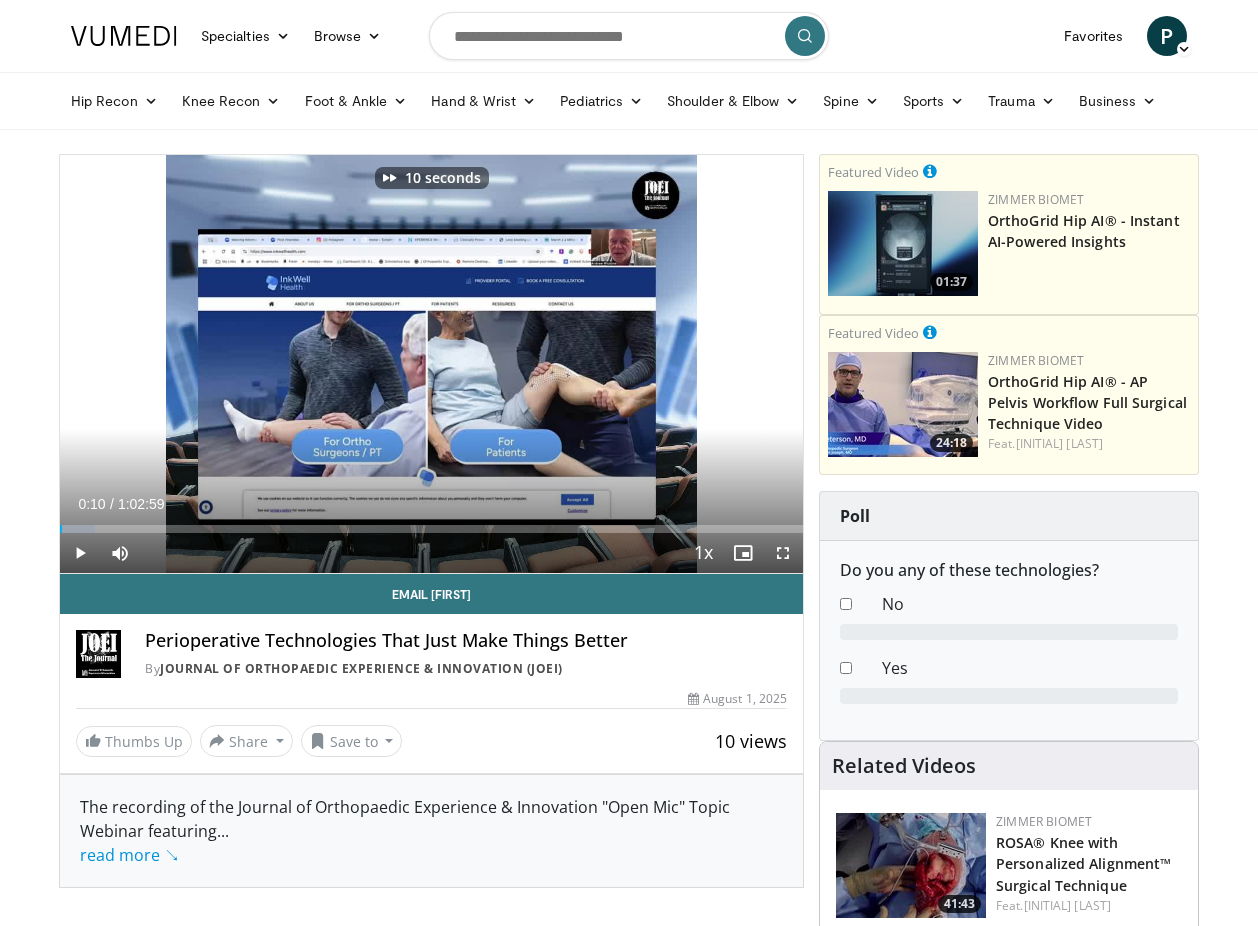 click at bounding box center [80, 553] 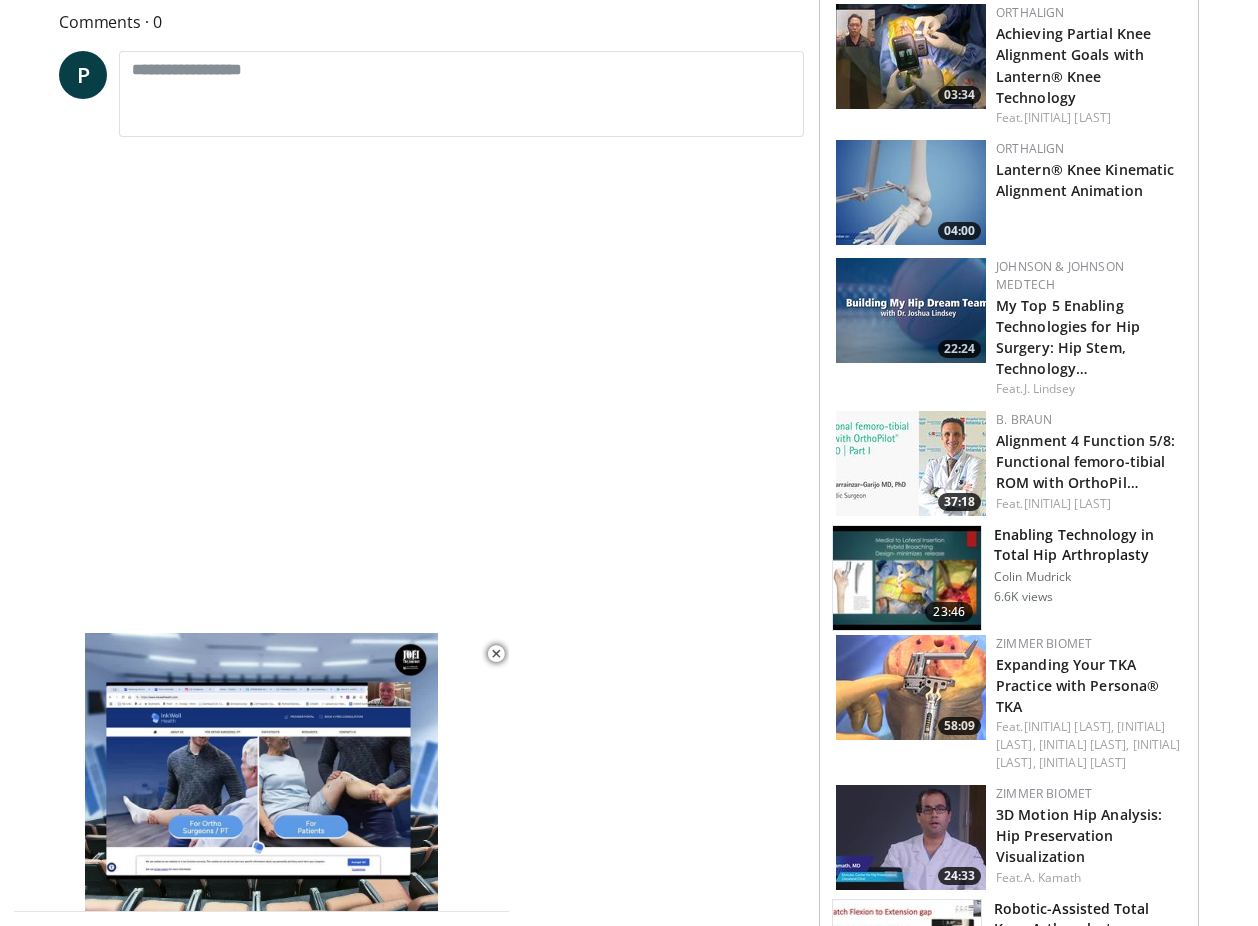 scroll, scrollTop: 932, scrollLeft: 0, axis: vertical 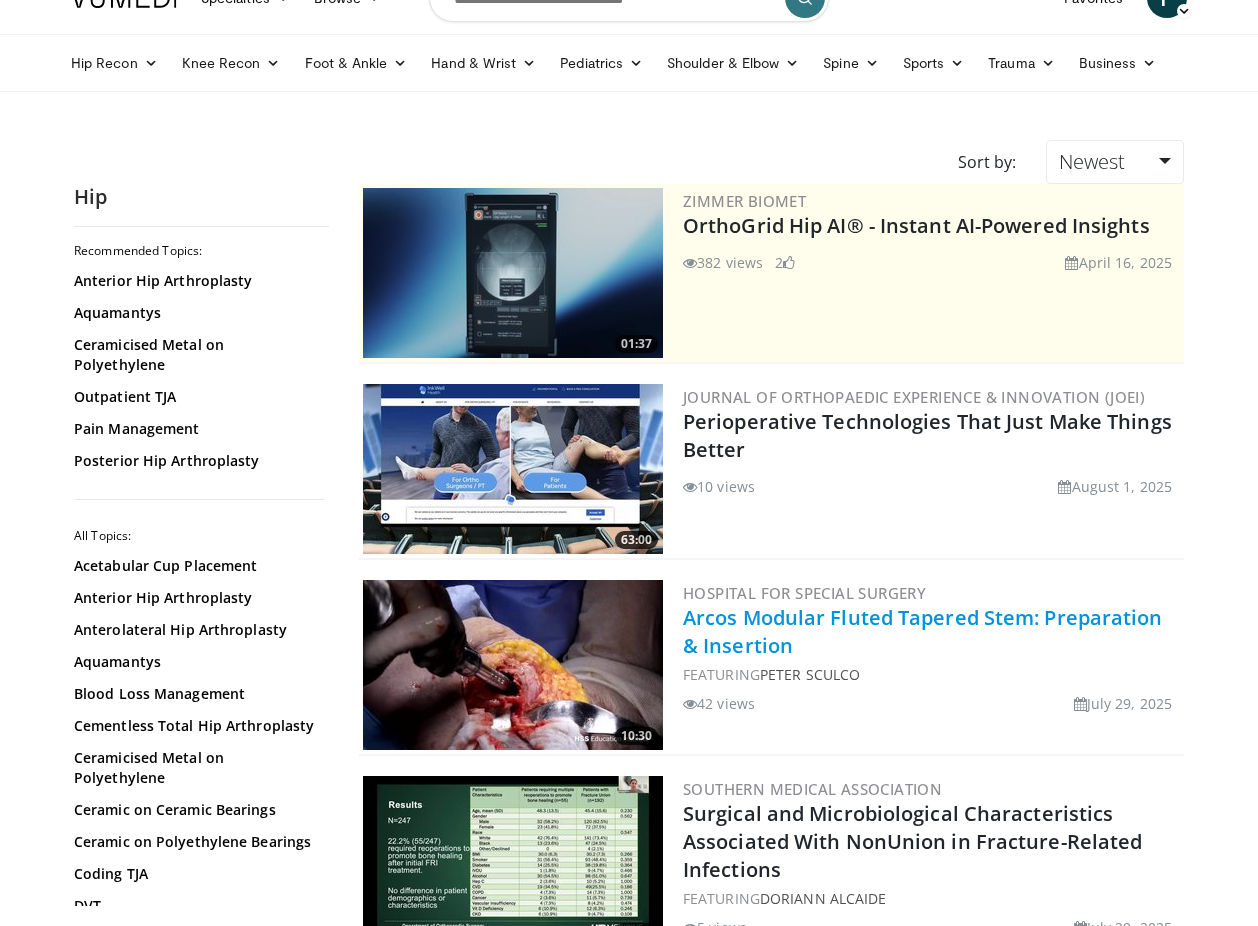 click on "Arcos Modular Fluted Tapered Stem: Preparation & Insertion" at bounding box center [923, 631] 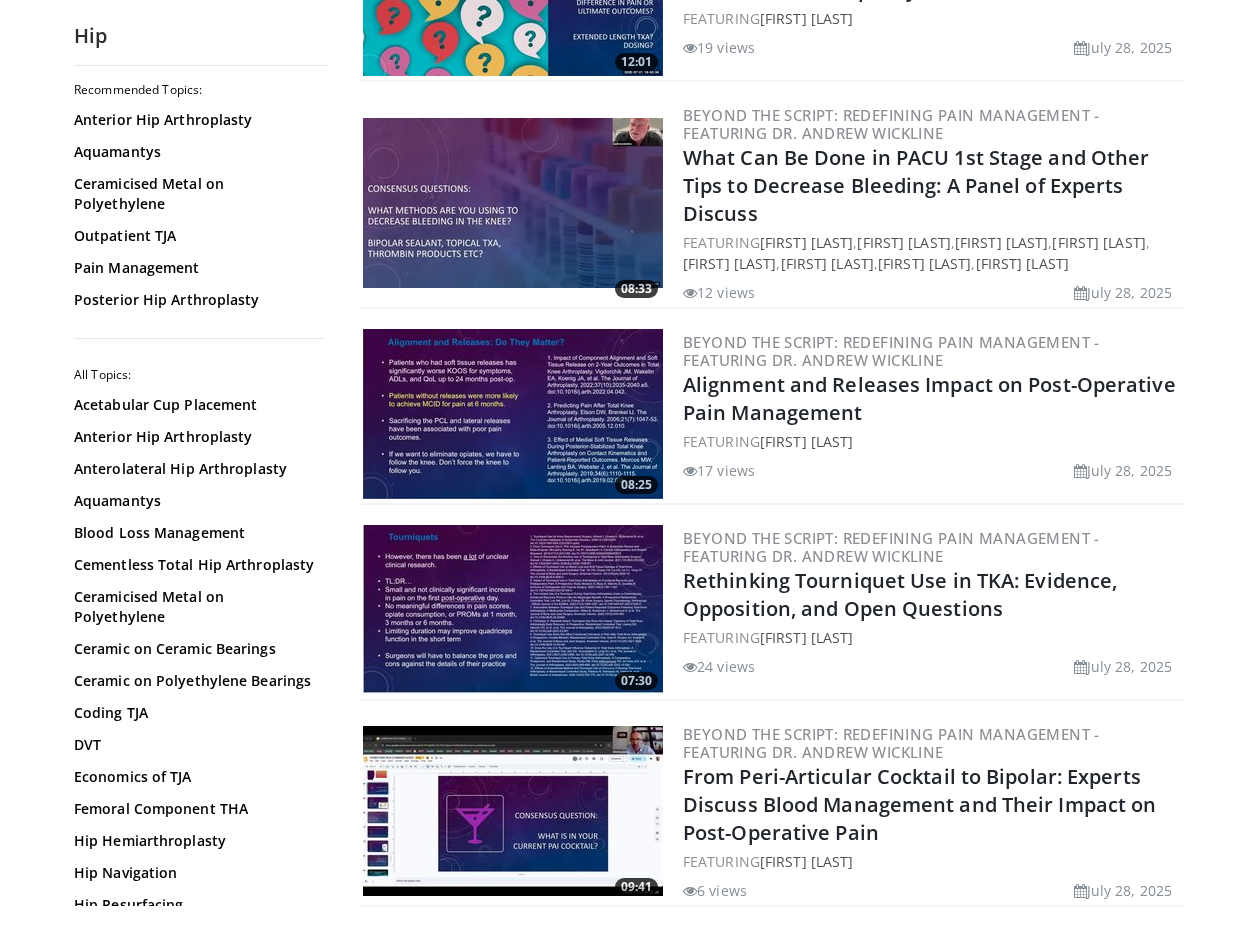 scroll, scrollTop: 2092, scrollLeft: 0, axis: vertical 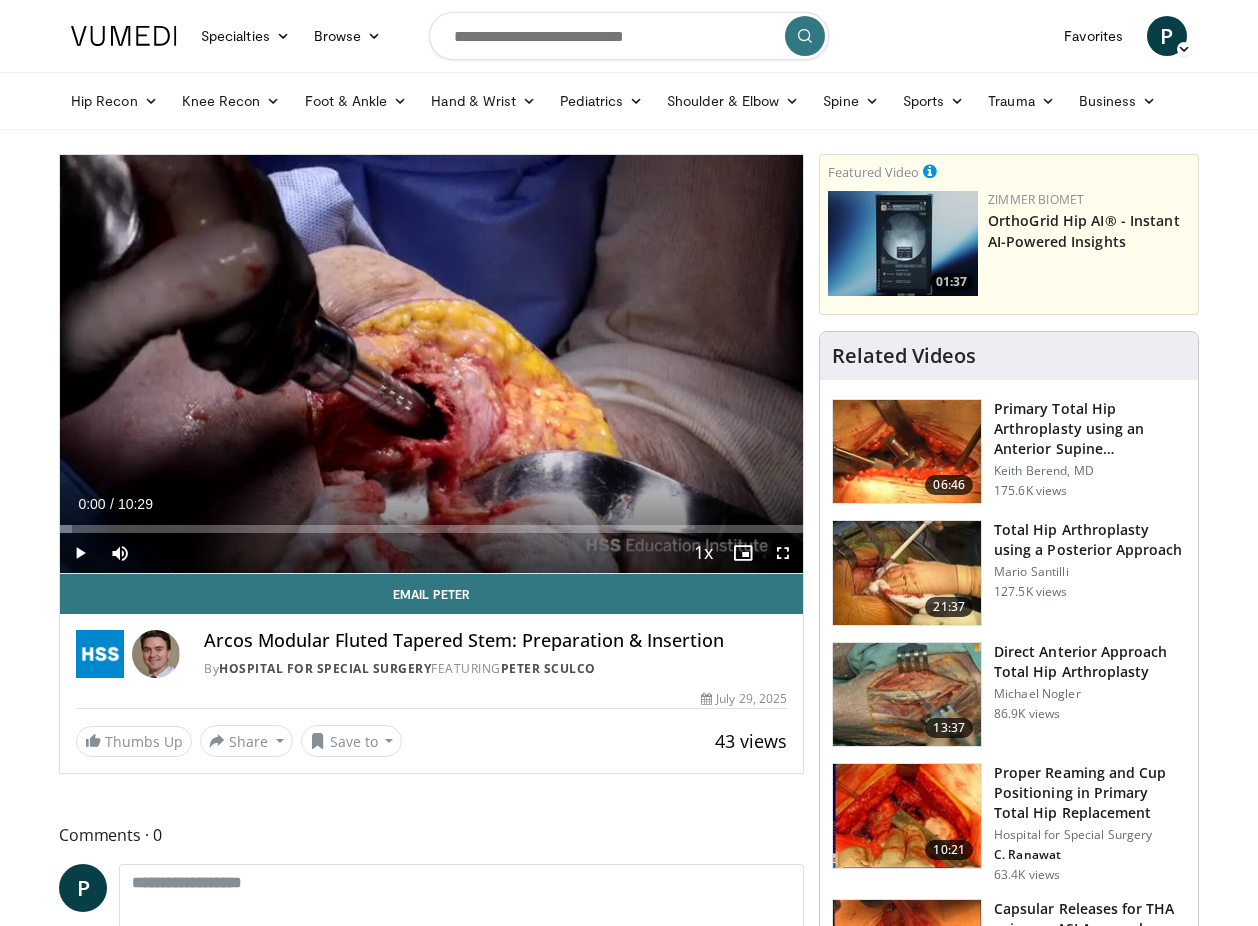 click at bounding box center [80, 553] 